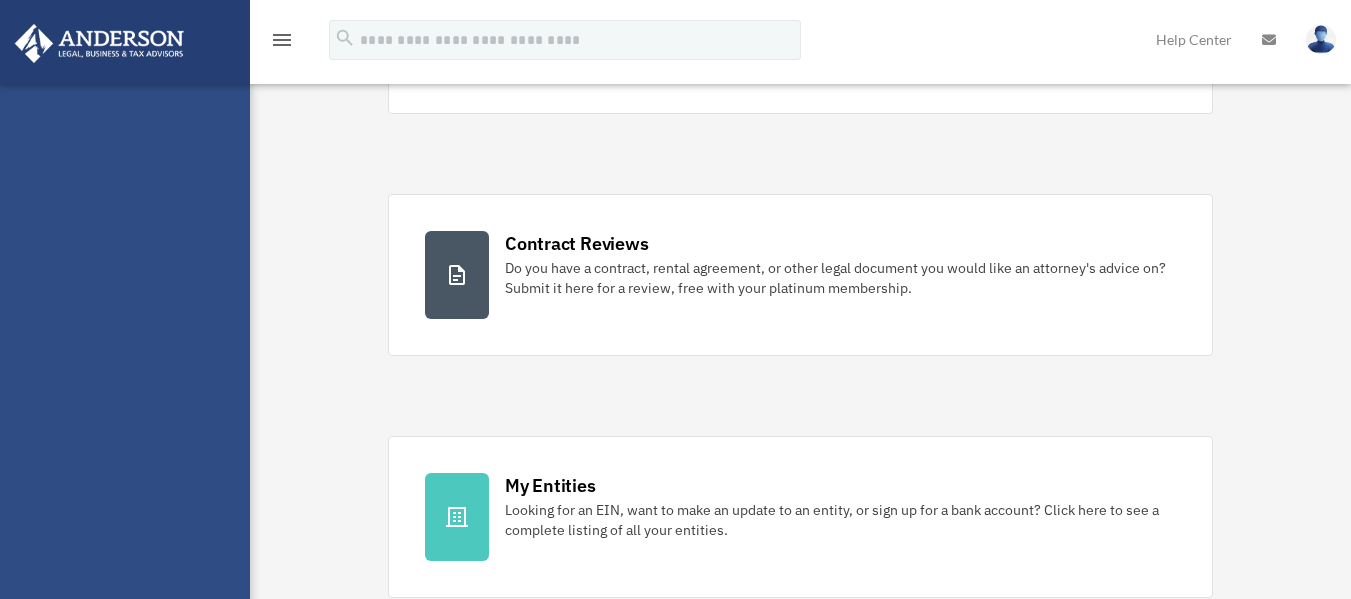 scroll, scrollTop: 0, scrollLeft: 0, axis: both 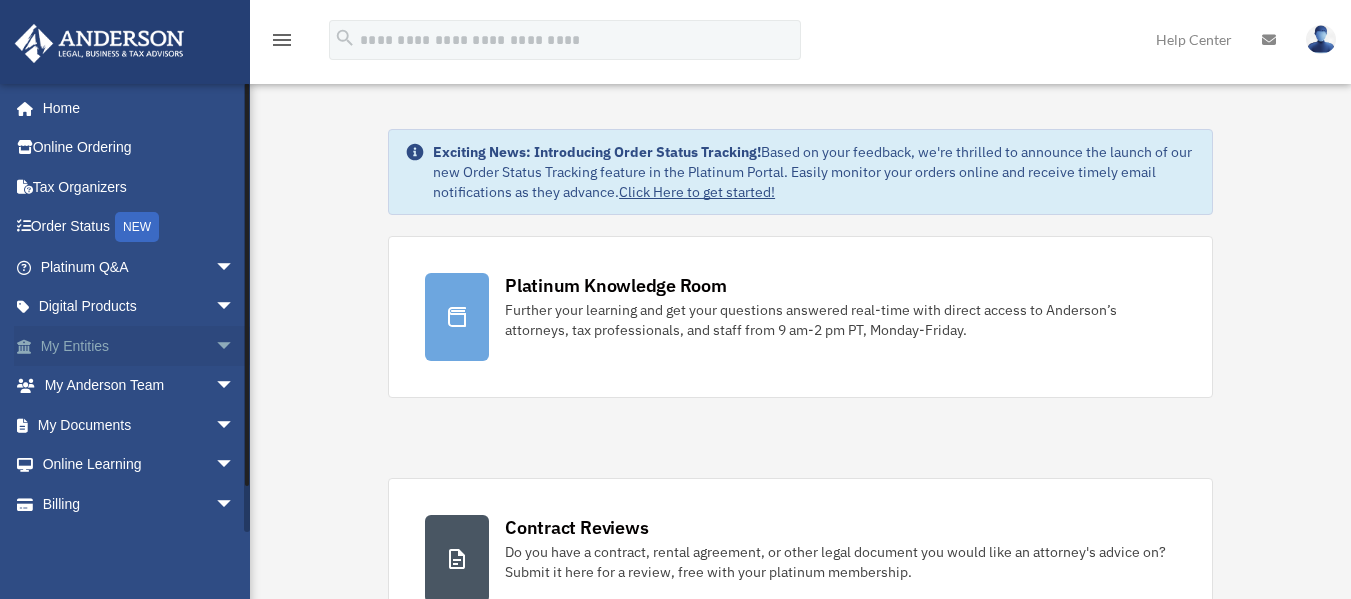 click on "My Entities arrow_drop_down" at bounding box center (139, 346) 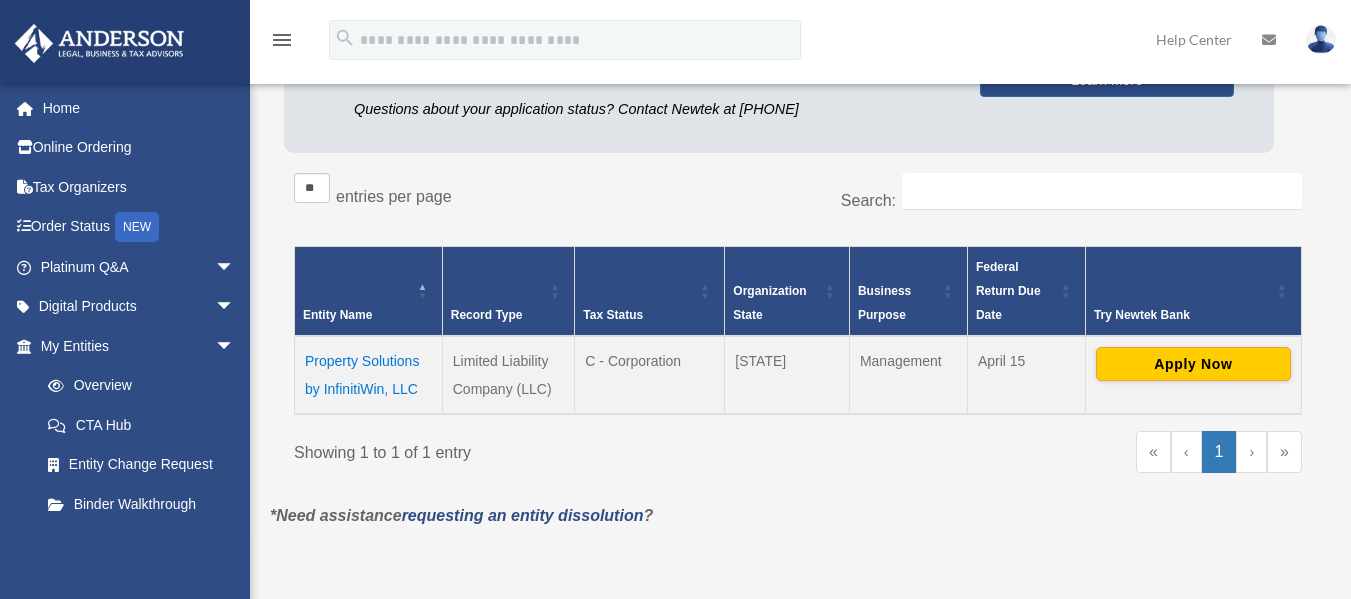 scroll, scrollTop: 250, scrollLeft: 0, axis: vertical 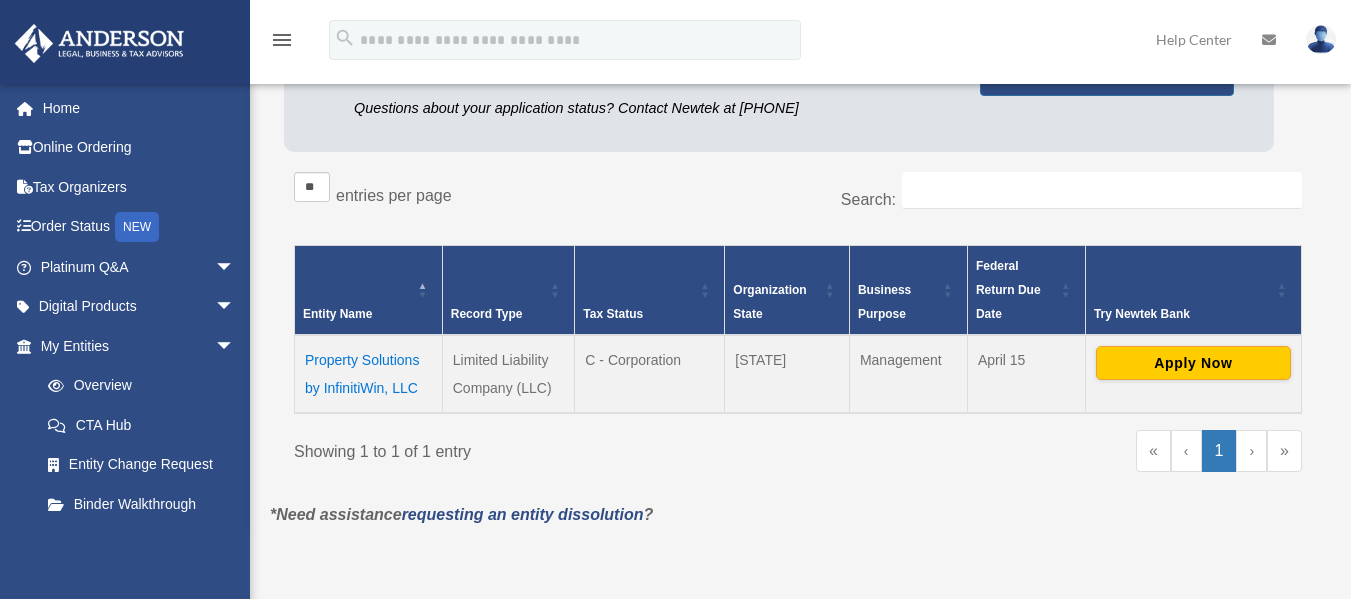 click on "Property Solutions by InfinitiWin, LLC" at bounding box center (369, 374) 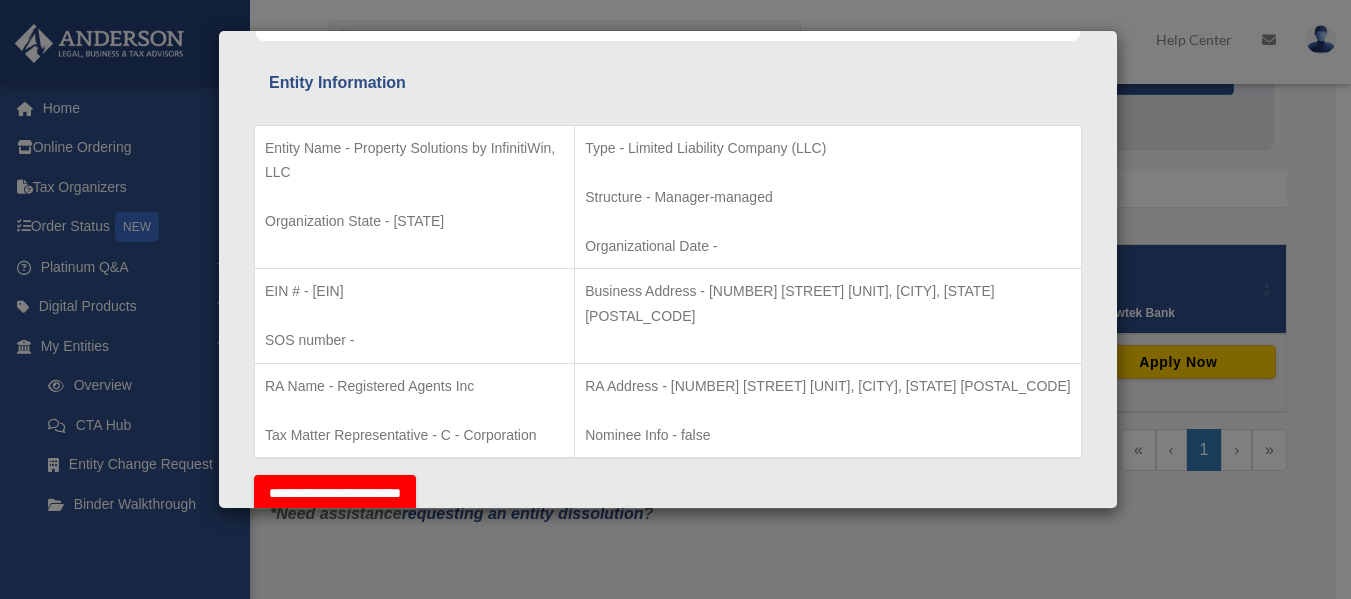 scroll, scrollTop: 0, scrollLeft: 0, axis: both 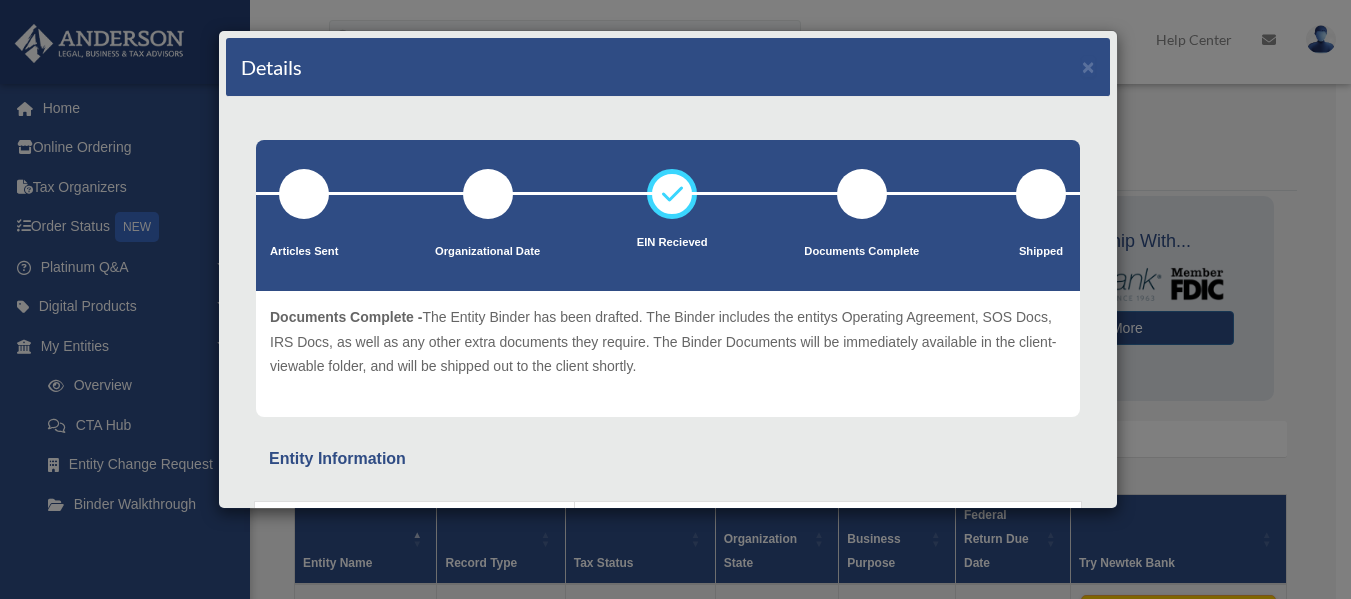 click on "Details
×
Articles Sent
Organizational Date" at bounding box center [675, 299] 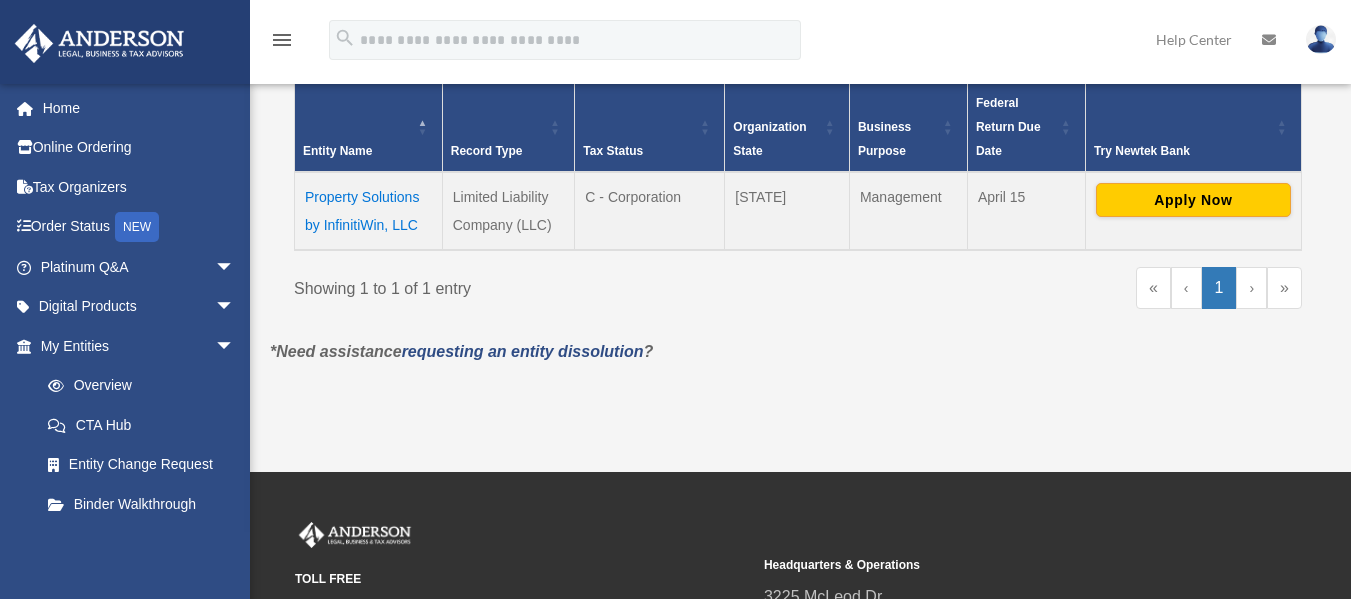 scroll, scrollTop: 414, scrollLeft: 0, axis: vertical 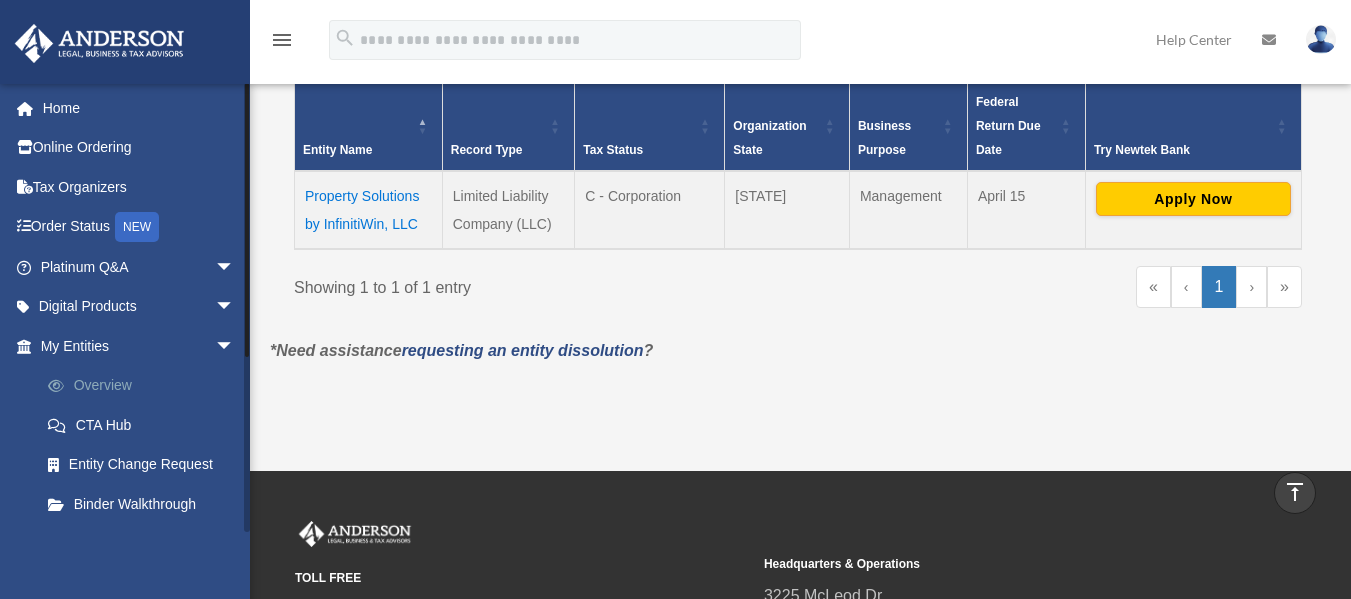 click on "Overview" at bounding box center [146, 386] 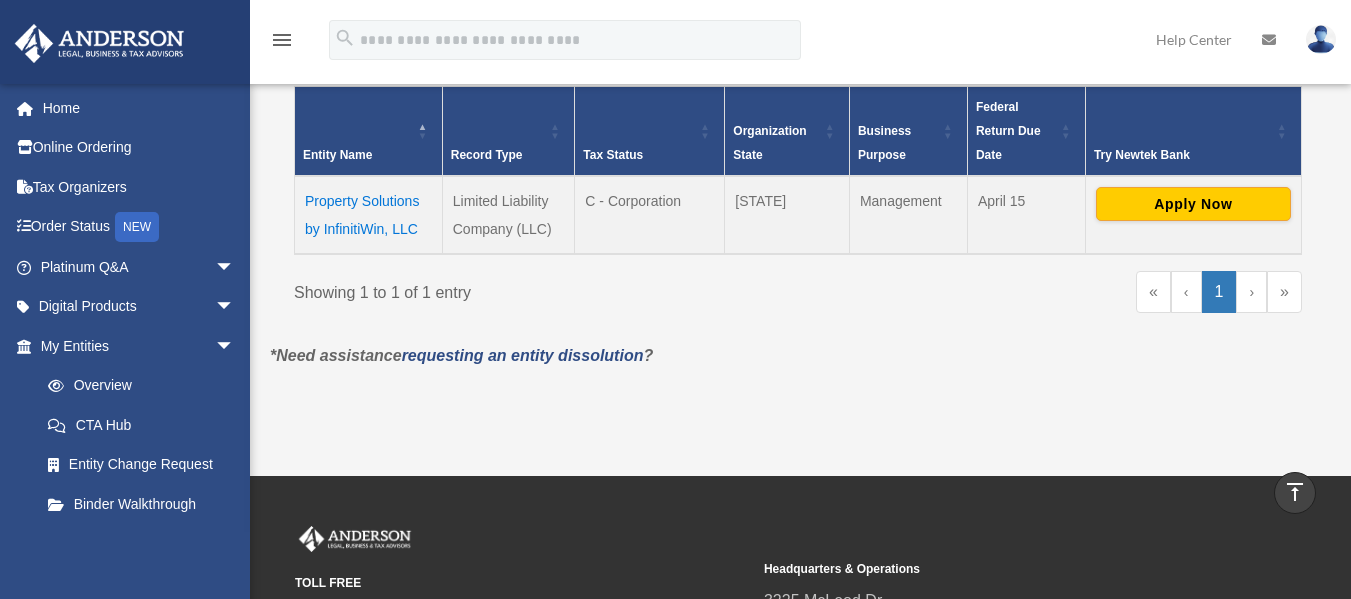 scroll, scrollTop: 661, scrollLeft: 0, axis: vertical 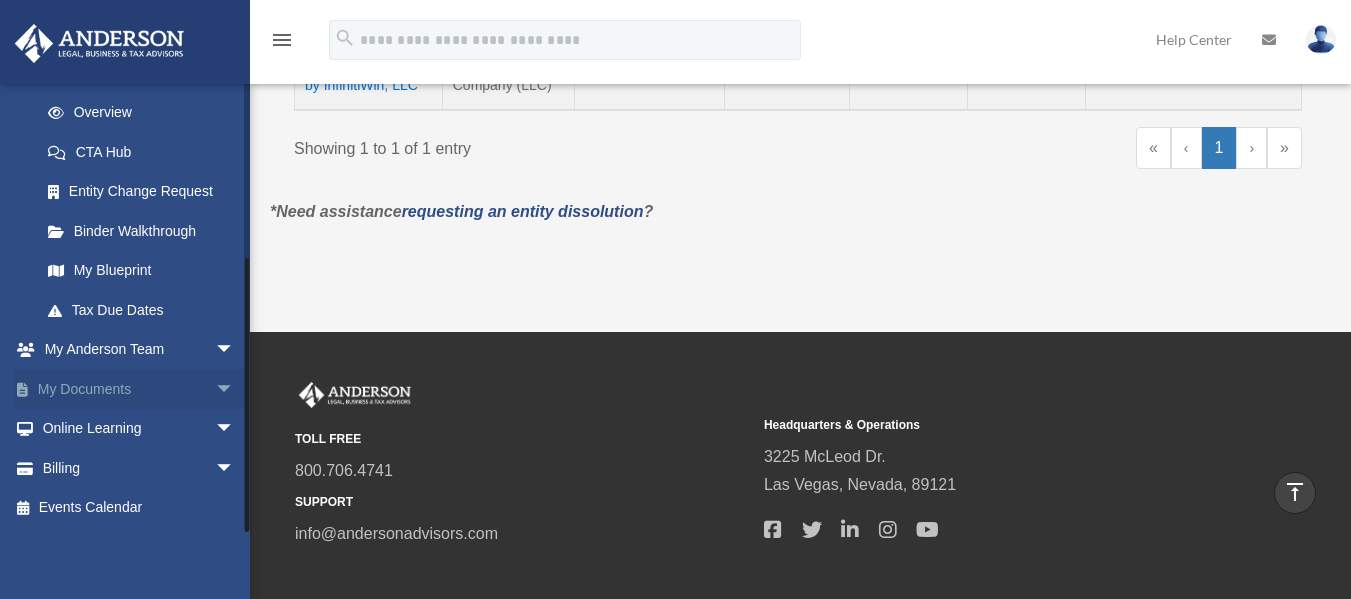 click on "arrow_drop_down" at bounding box center (235, 389) 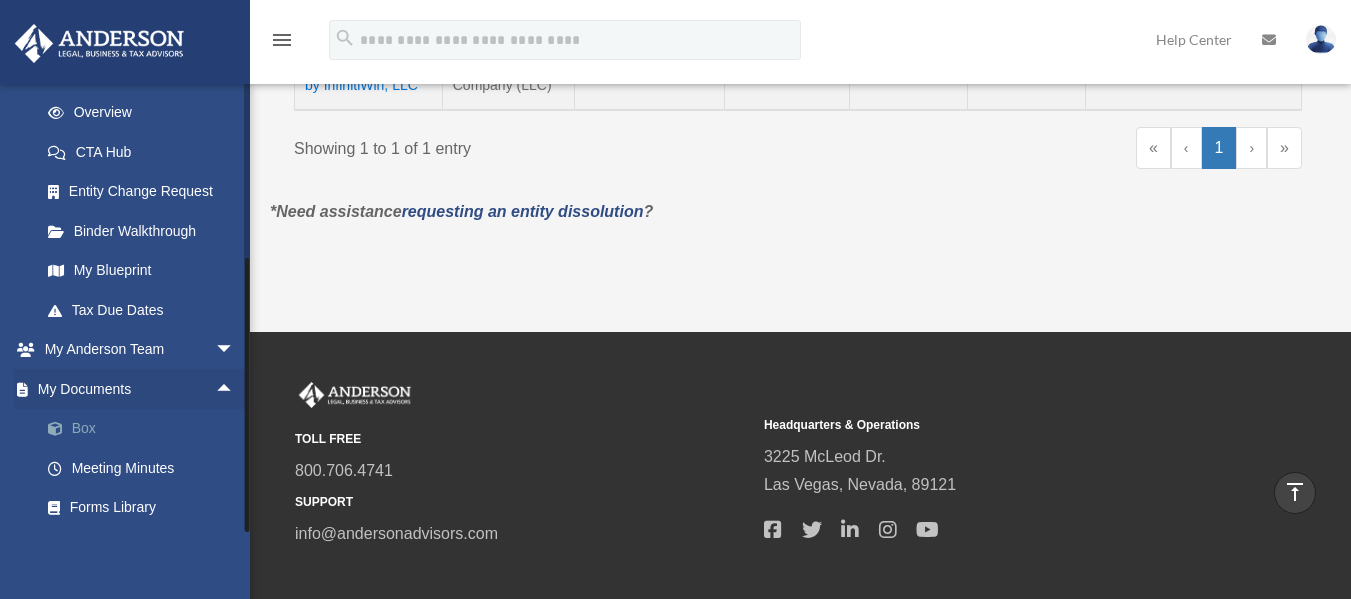 click on "Box" at bounding box center (146, 429) 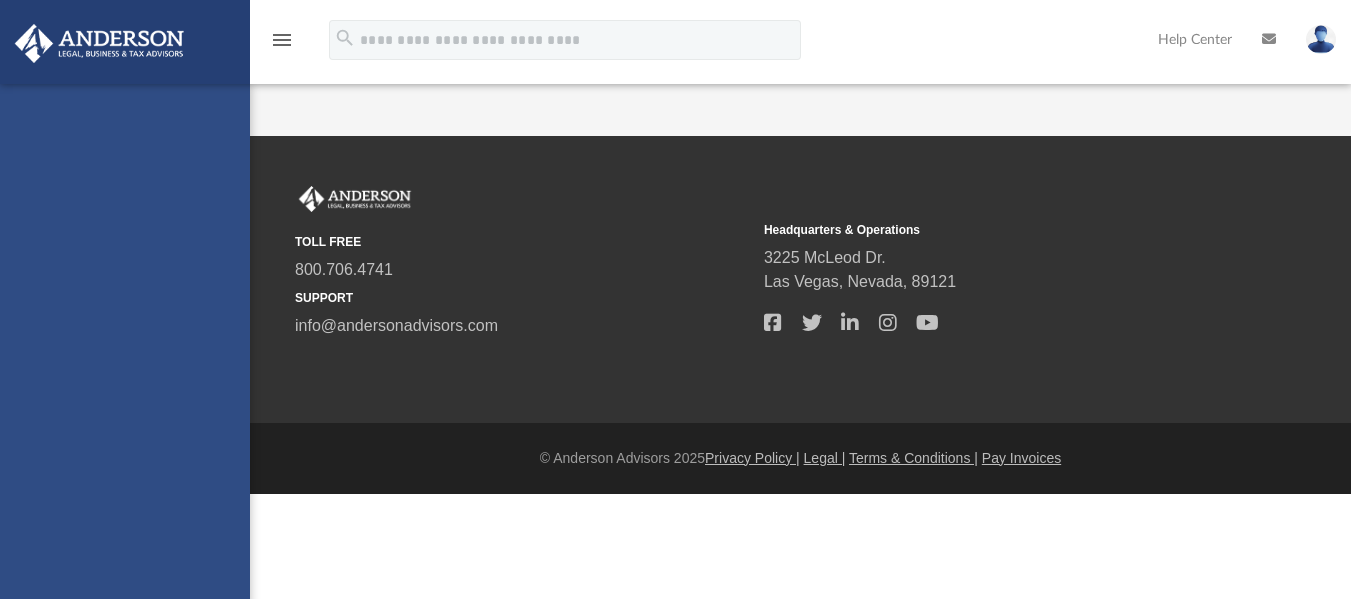 scroll, scrollTop: 0, scrollLeft: 0, axis: both 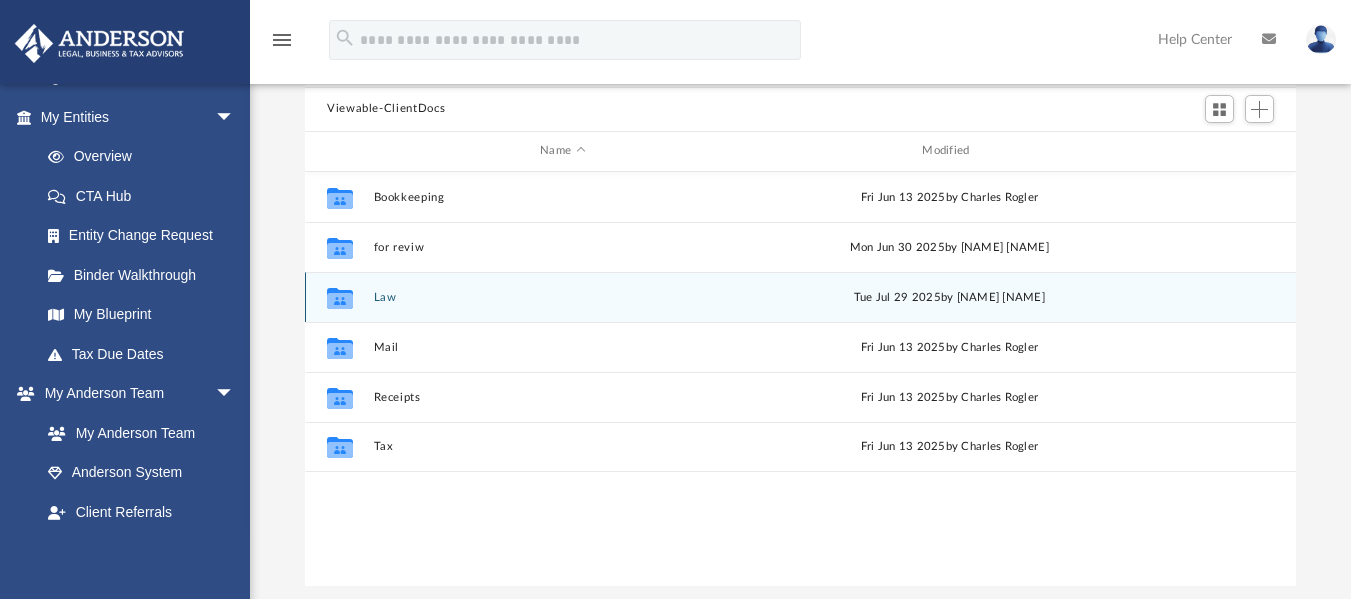 click on "Collaborated Folder Law Tue Jul 29 2025  by Skye Lovelace" at bounding box center [800, 297] 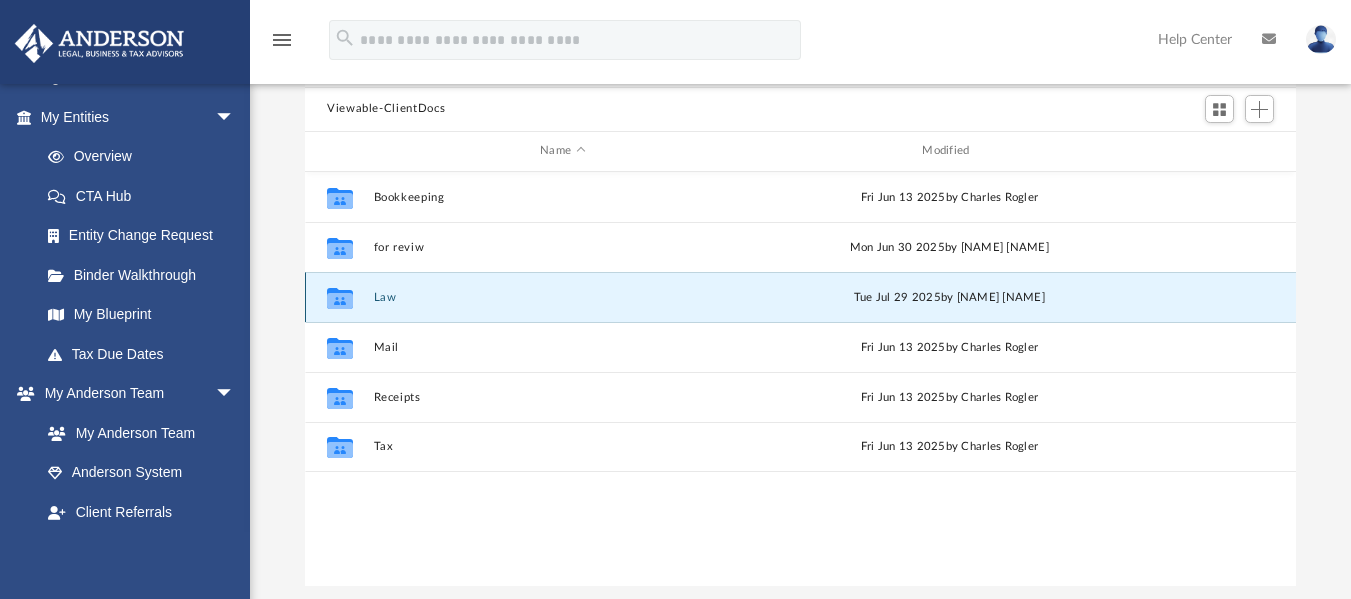 click 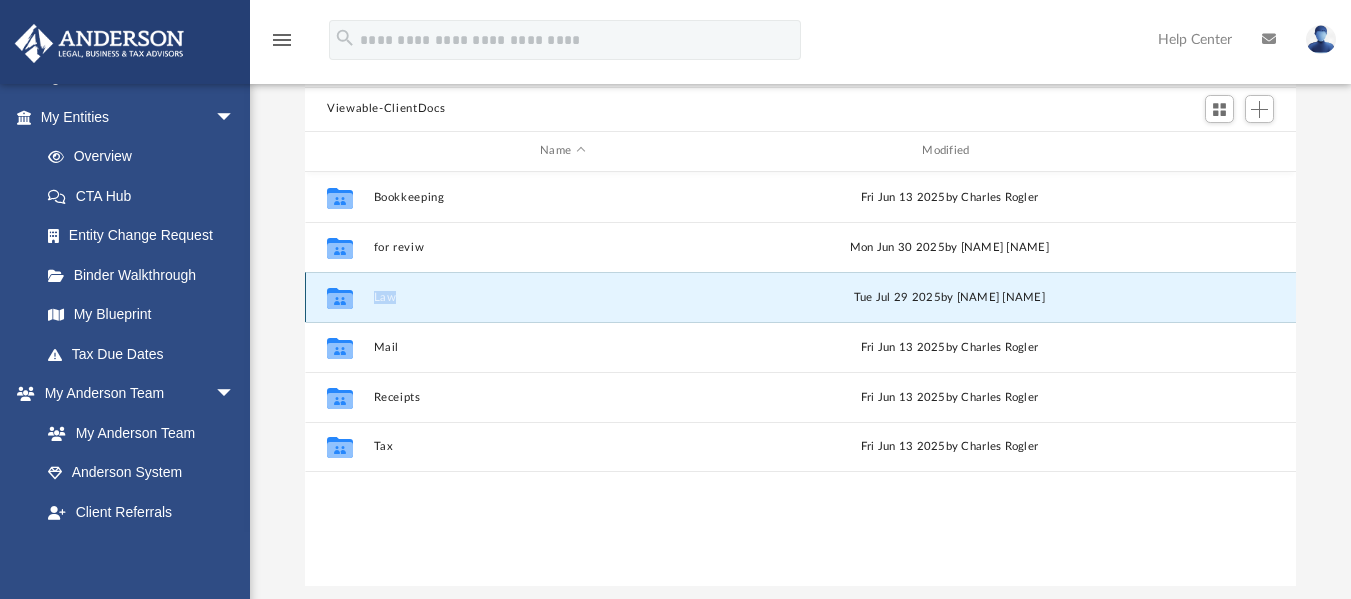 click on "Collaborated Folder" 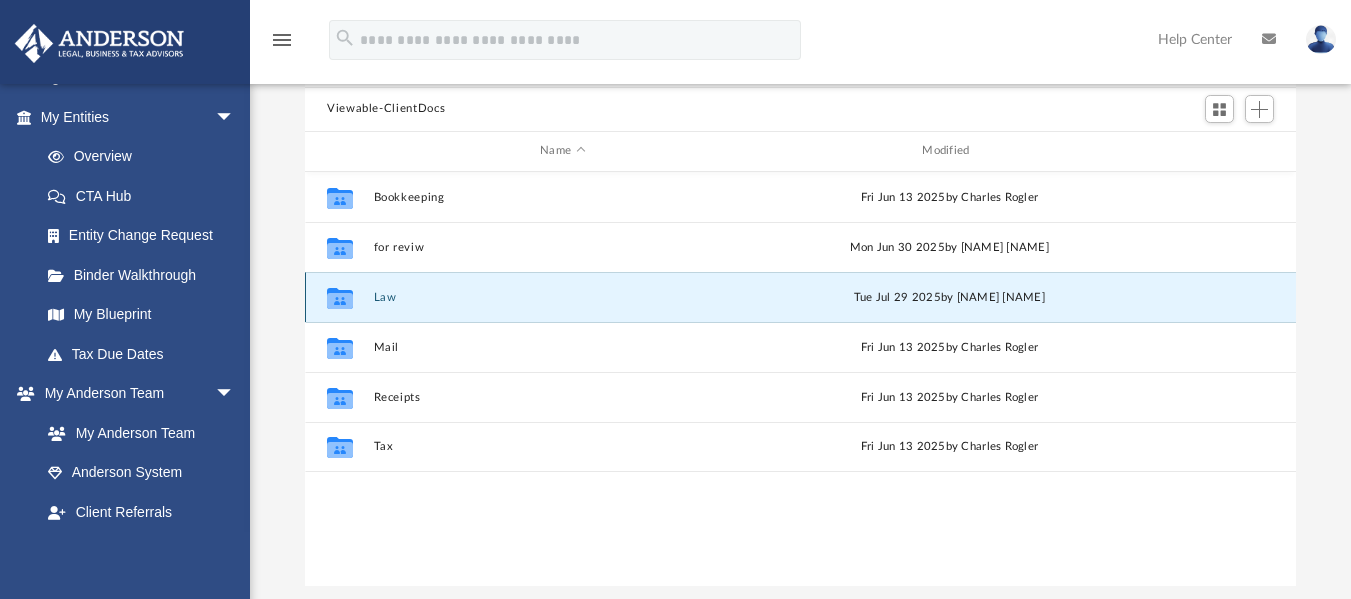 click 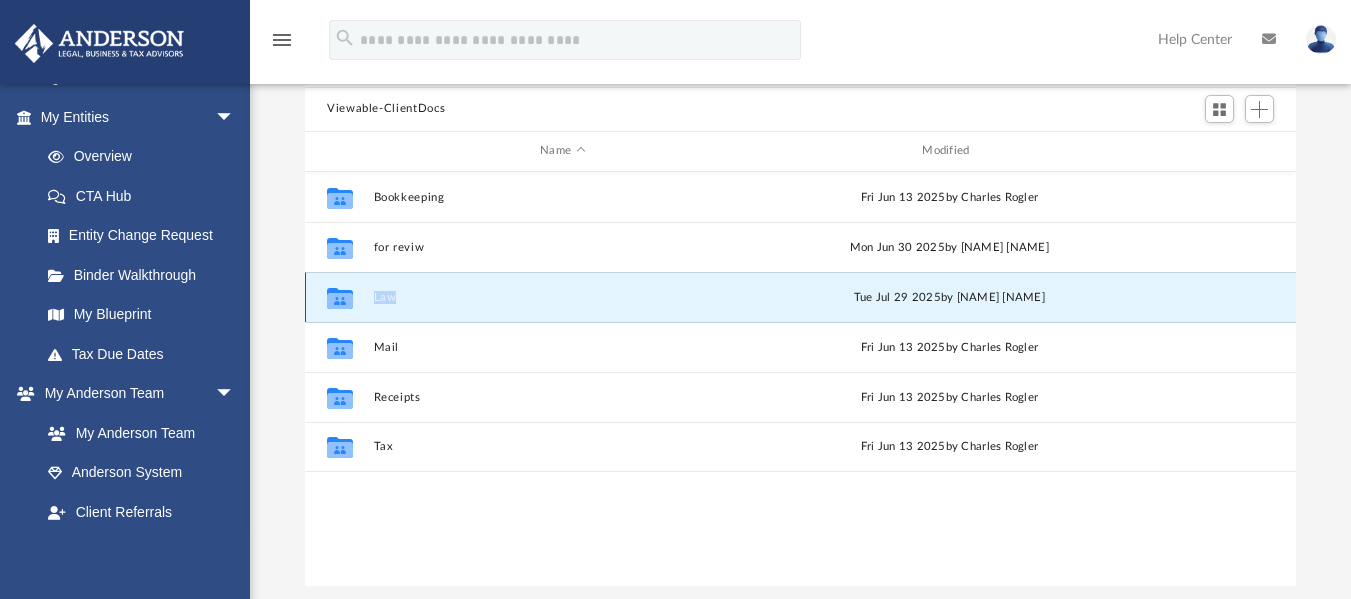 click 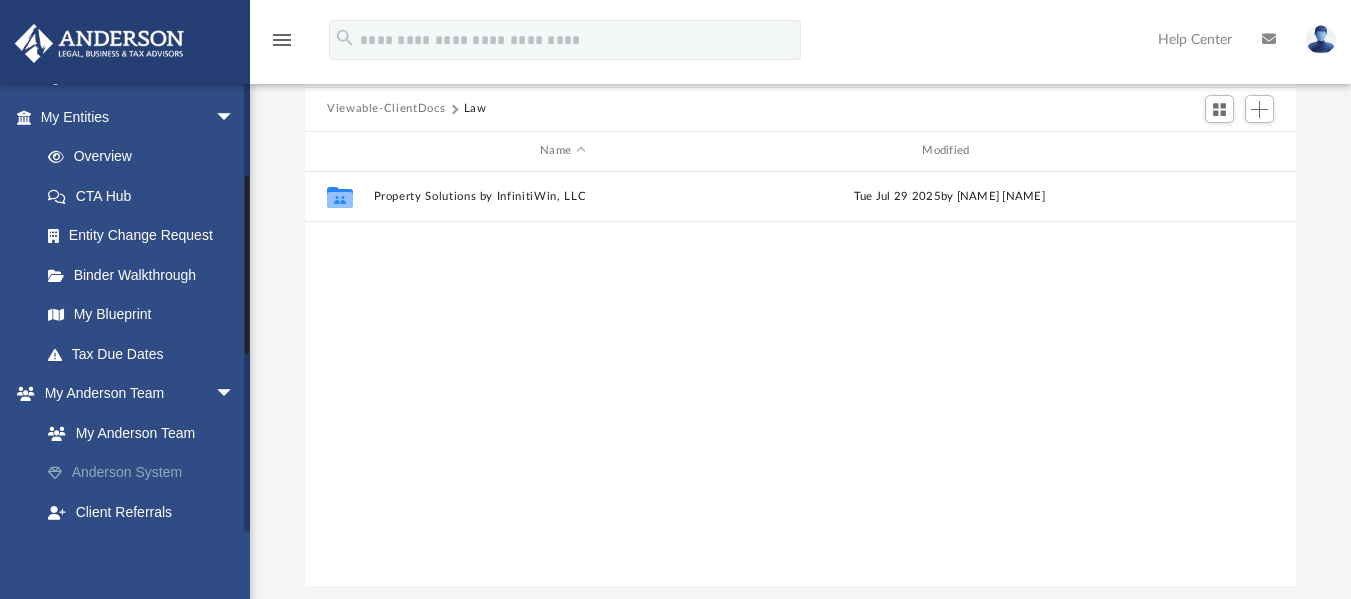 click on "Anderson System" at bounding box center [146, 473] 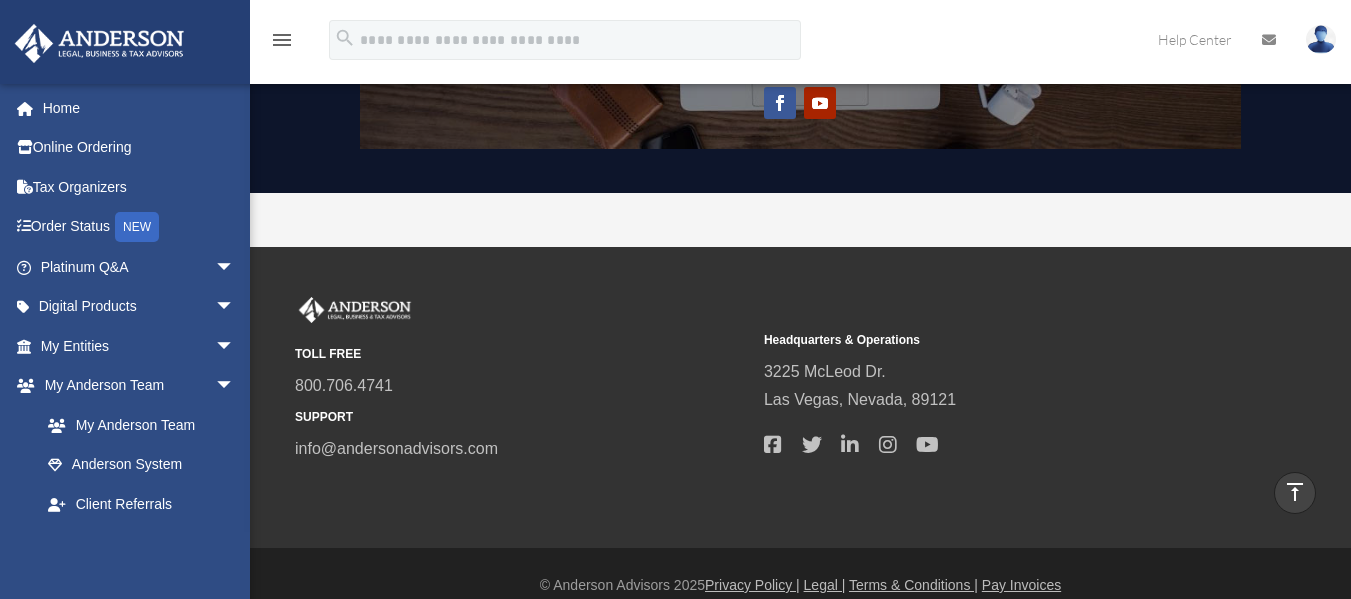 scroll, scrollTop: 1774, scrollLeft: 0, axis: vertical 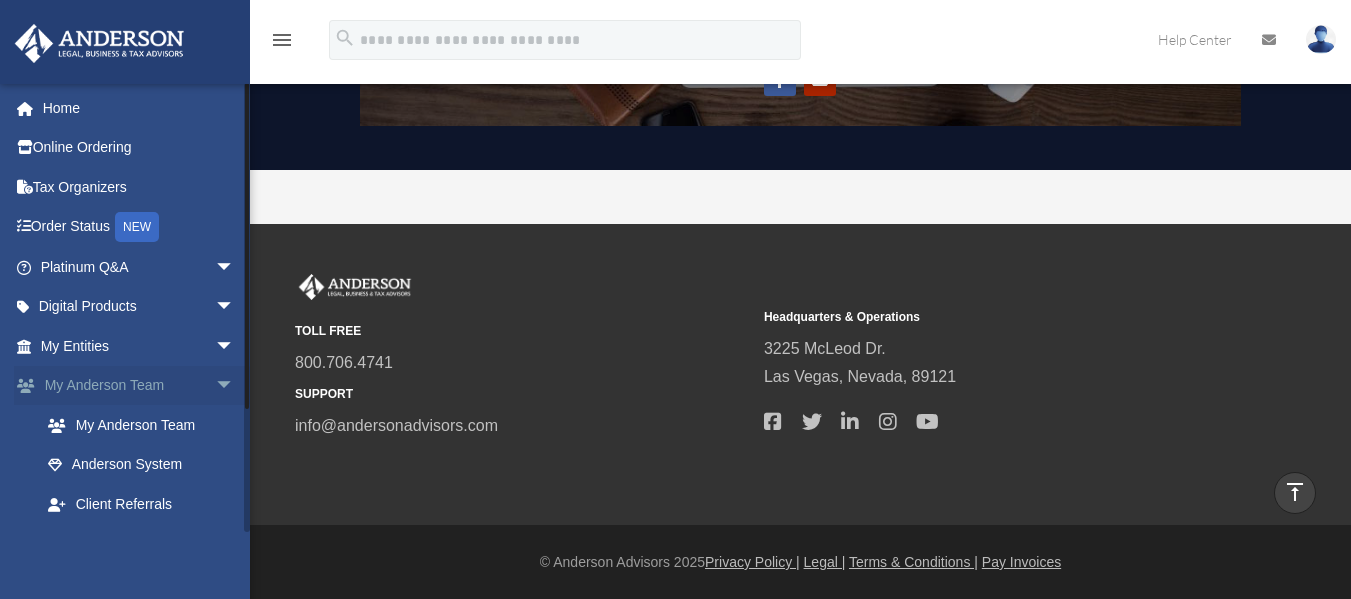 click on "My Anderson Team arrow_drop_down" at bounding box center (139, 386) 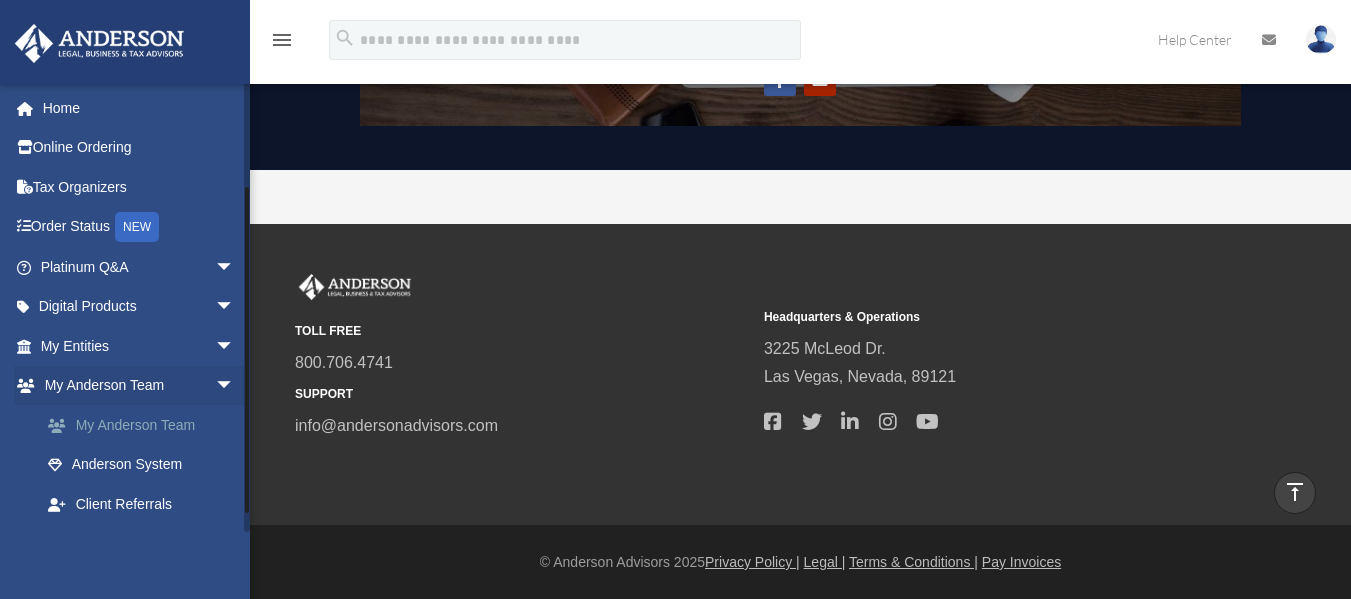 scroll, scrollTop: 155, scrollLeft: 0, axis: vertical 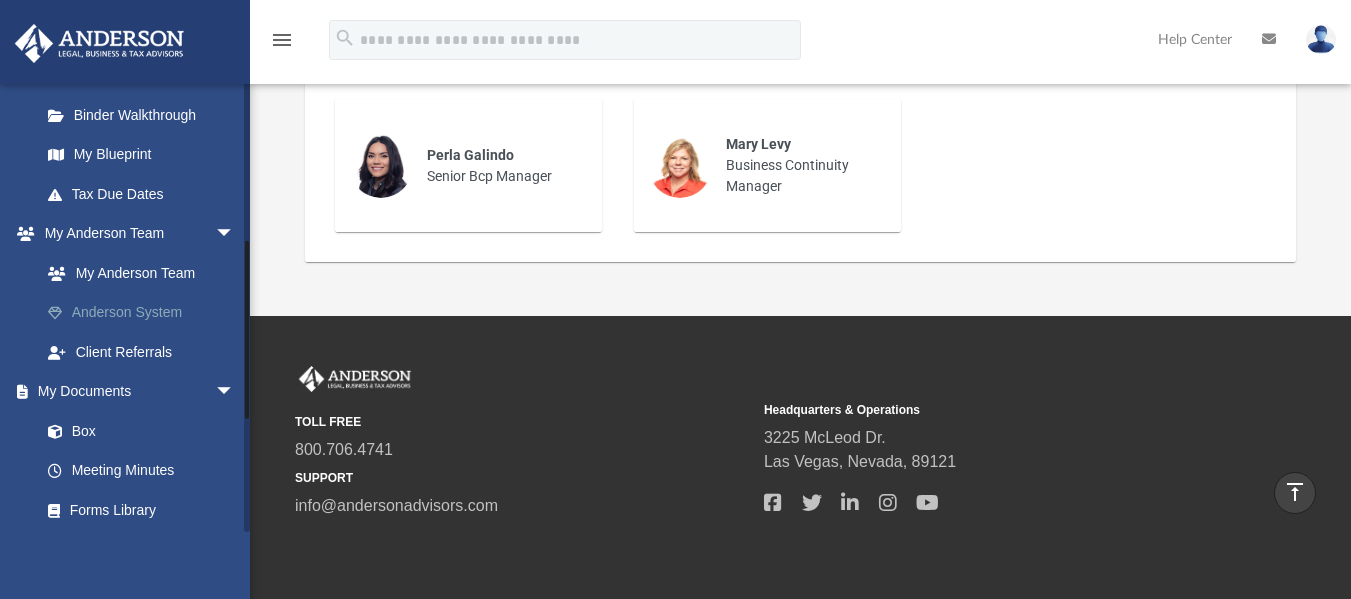 click on "Anderson System" at bounding box center (146, 313) 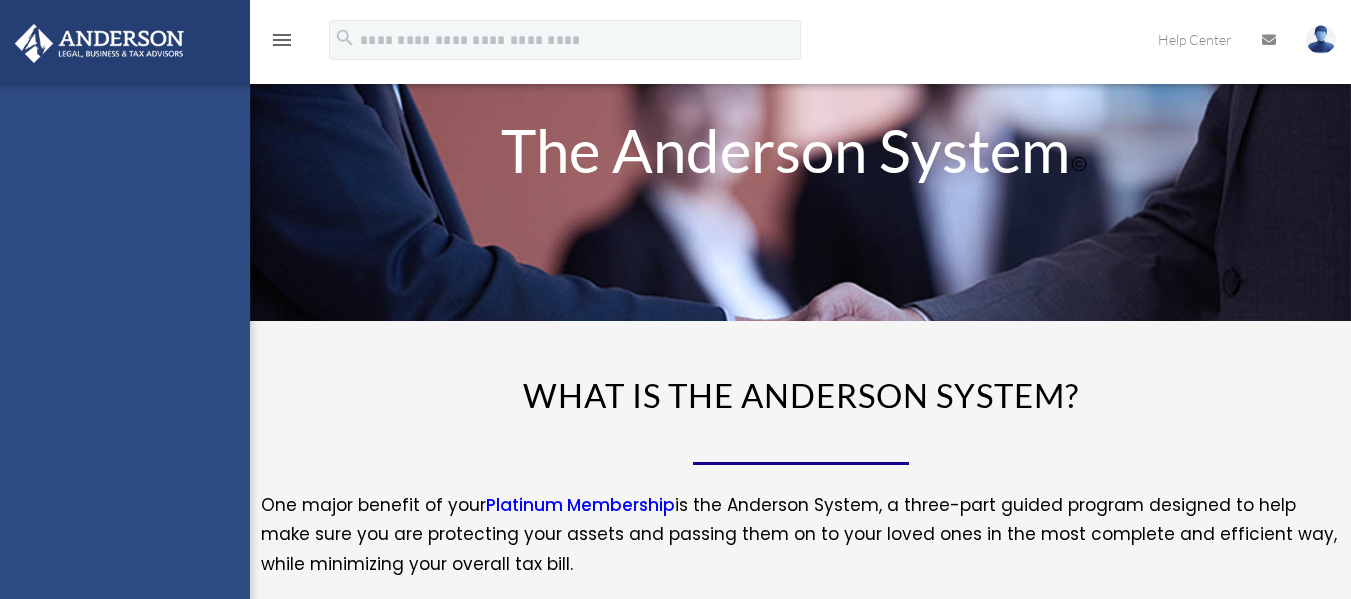 scroll, scrollTop: 0, scrollLeft: 0, axis: both 